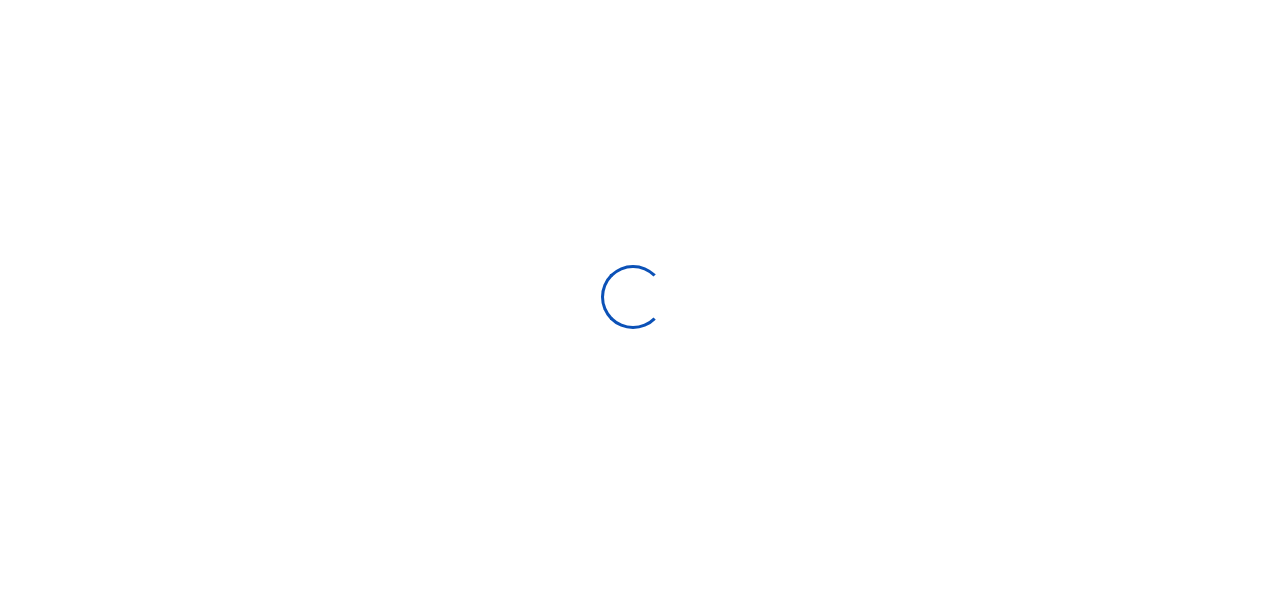 scroll, scrollTop: 0, scrollLeft: 0, axis: both 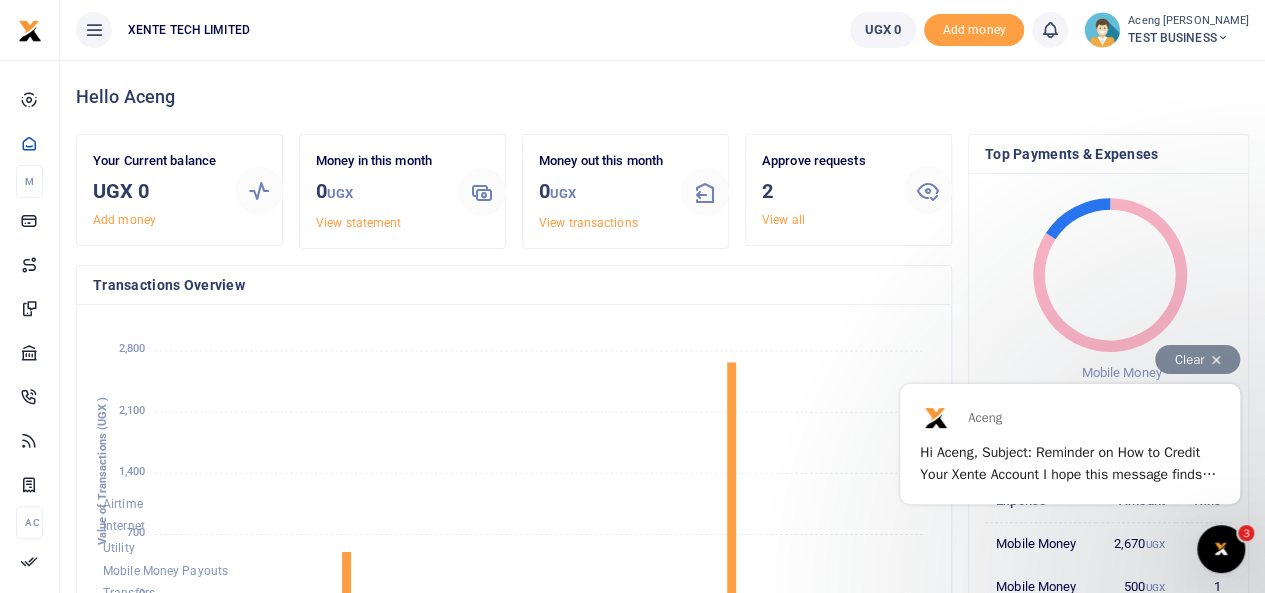 click on "Hi Aceng, Subject: Reminder on How to Credit Your Xente Account I hope this message finds you well. This is a kind reminder that when making bank transfer requests for purposes of crediting your Xente account, please ensure you include only the 4-digit number found under the “Add Money” section of the app in the beneficiary reference/reason field. This helps our finance team quickly identify and approve your funds once they reflect on our end. We will soon be automating the top-up process. The system will pick up only account IDs, and any transfers without the correct reference may bounce back, requiring you to reprocess the payment. To avoid any inconveniences, kindly continue following this procedure. If you have any questions or need further clarification, please feel free to reach out." at bounding box center (1068, 639) 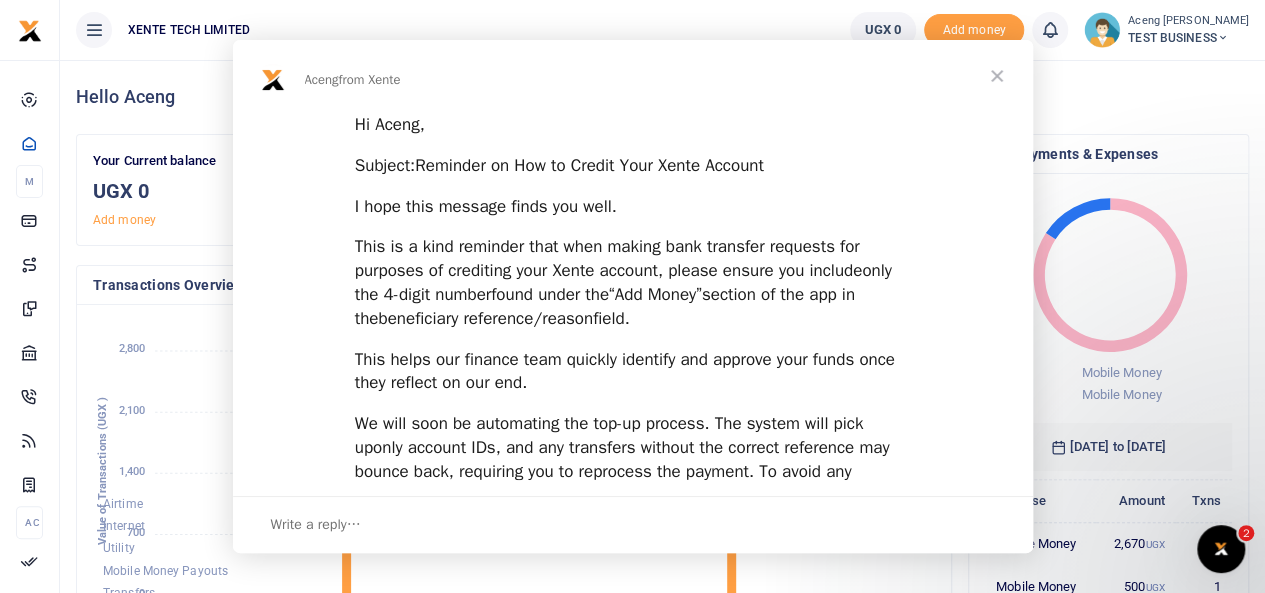 scroll, scrollTop: 0, scrollLeft: 0, axis: both 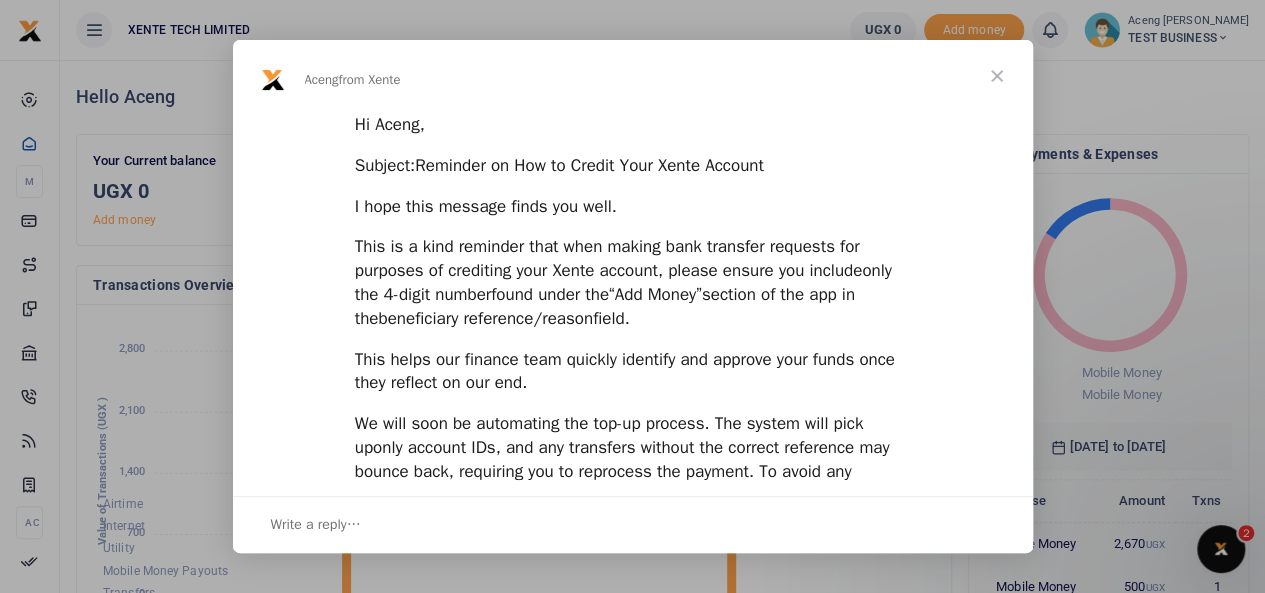 click at bounding box center [997, 76] 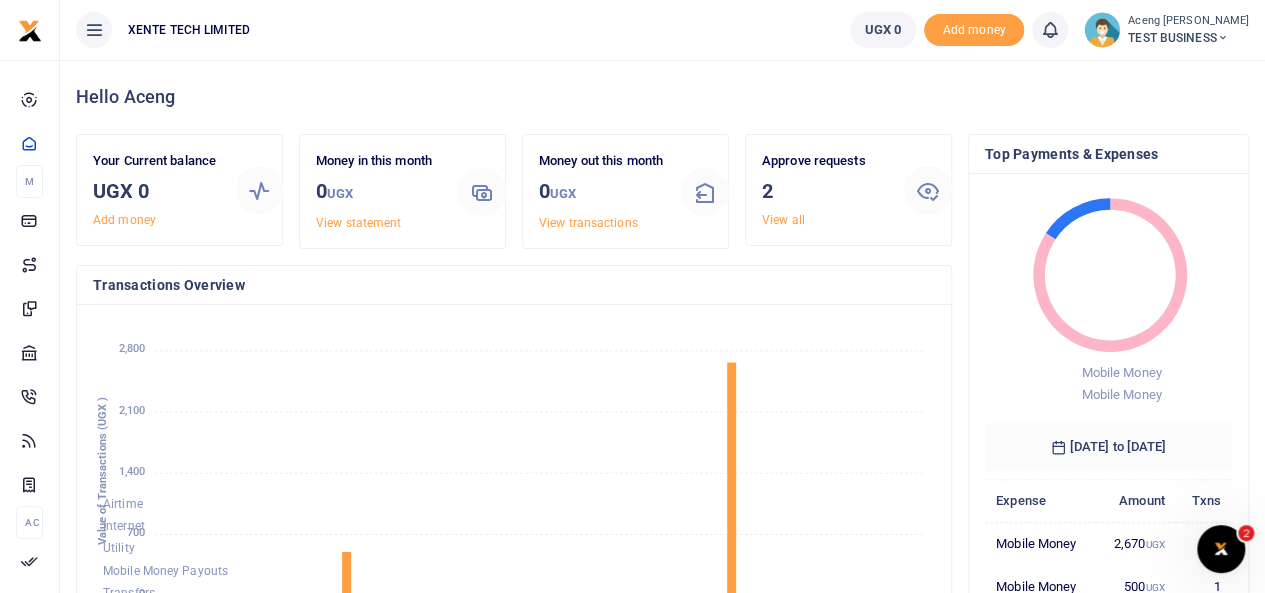 click 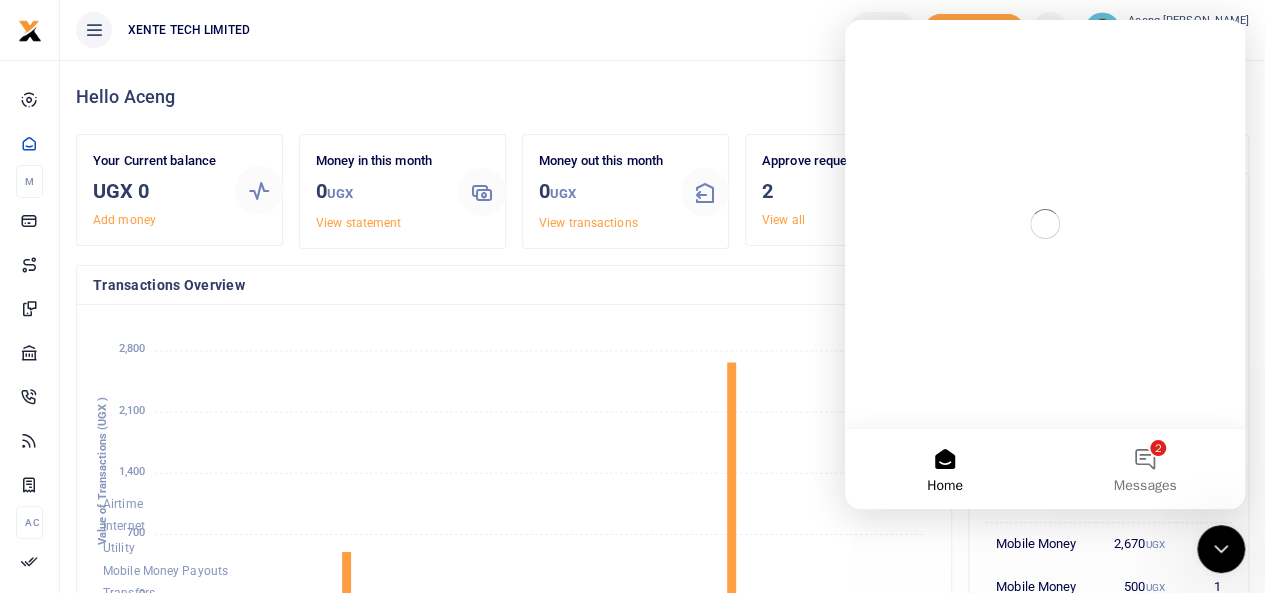 scroll, scrollTop: 0, scrollLeft: 0, axis: both 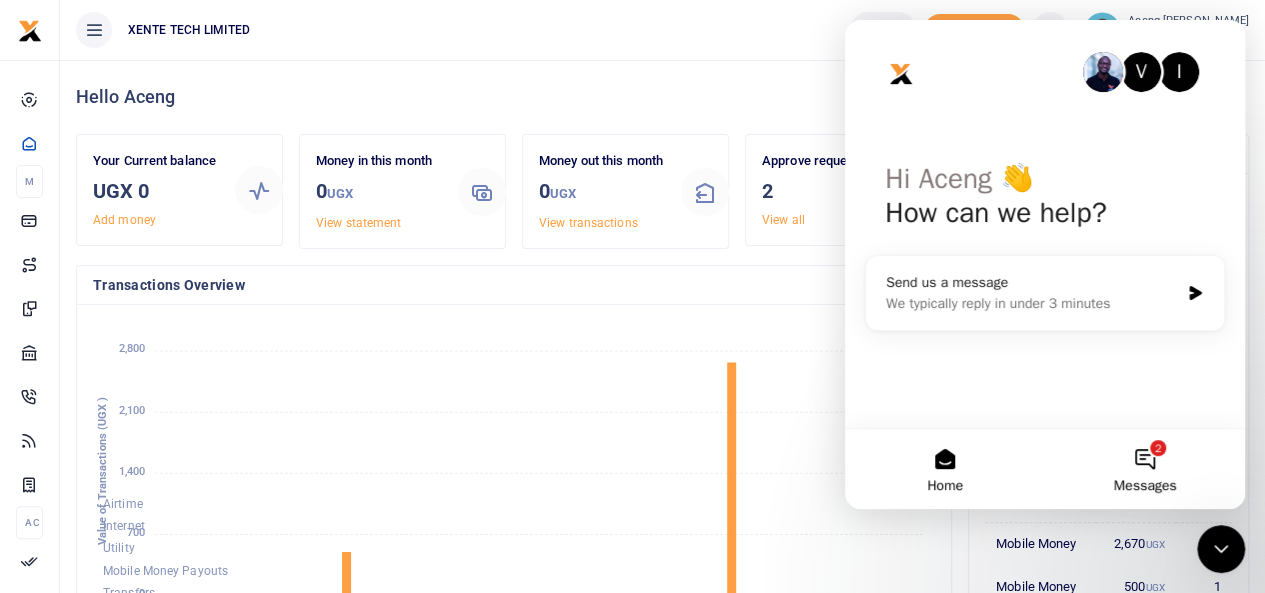 click on "2 Messages" at bounding box center [1145, 469] 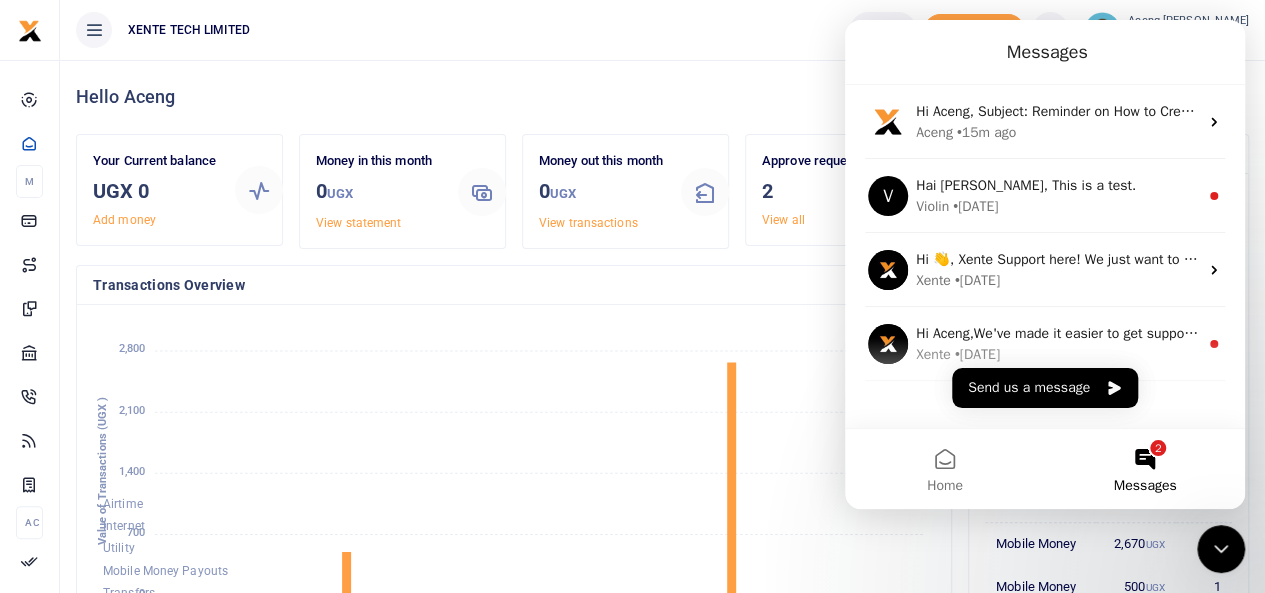 click on "2 Messages" at bounding box center [1145, 469] 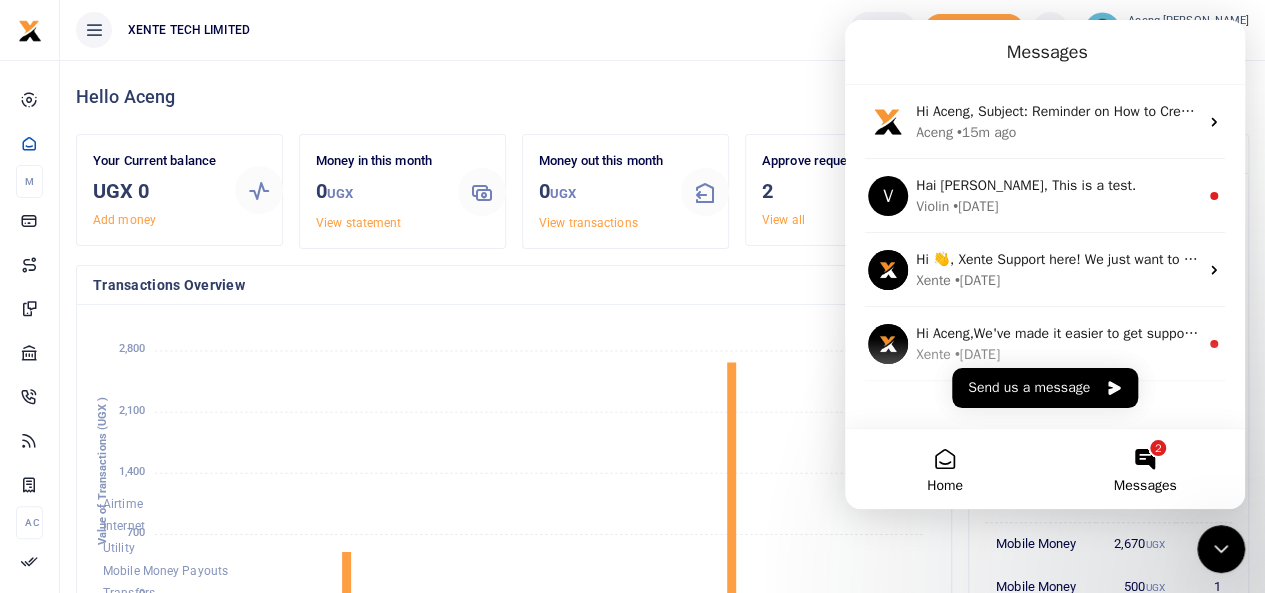 click on "Home" at bounding box center [945, 469] 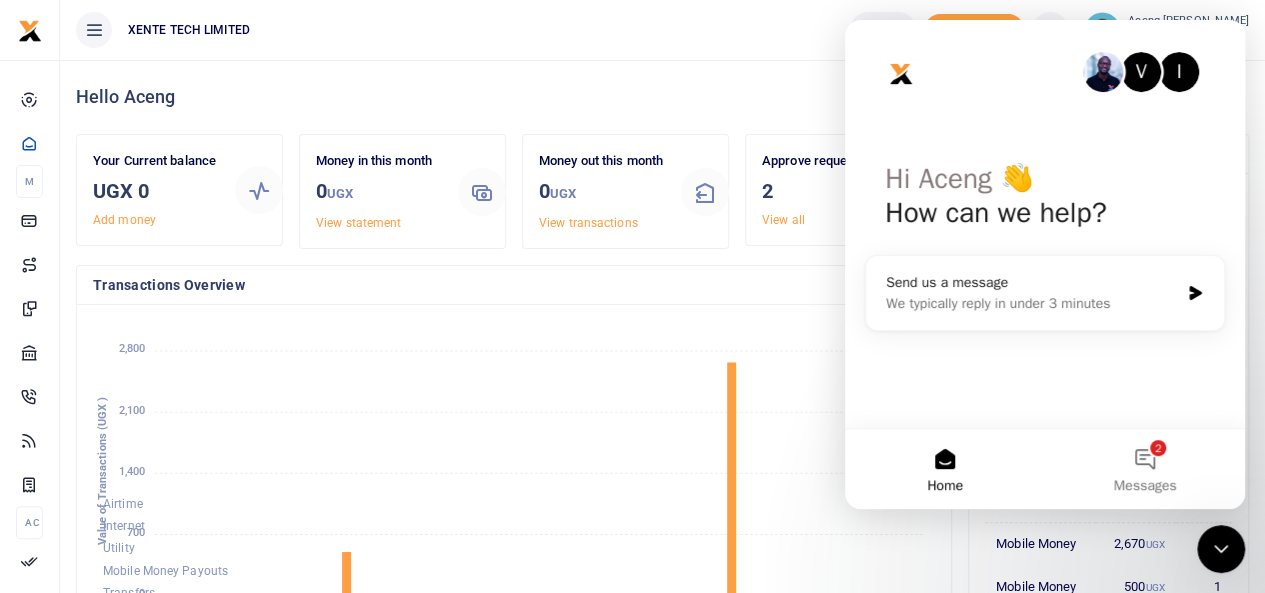click on "Airtime Internet Utility Mobile Money Payouts Transfers Deposits Cards" 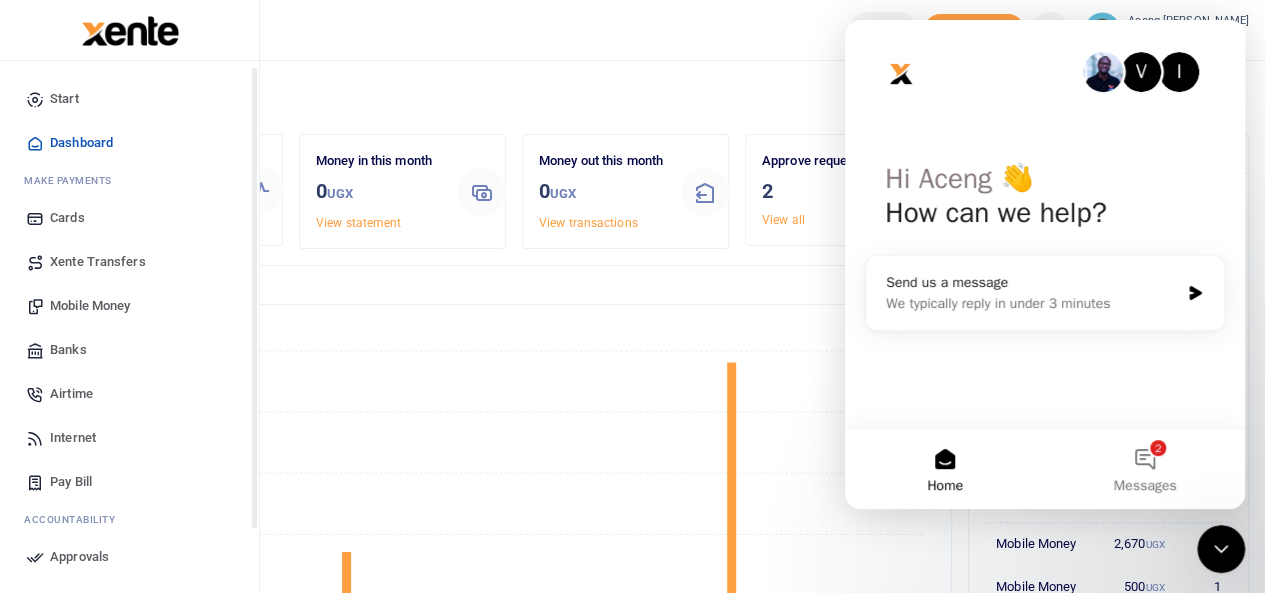 scroll, scrollTop: 164, scrollLeft: 0, axis: vertical 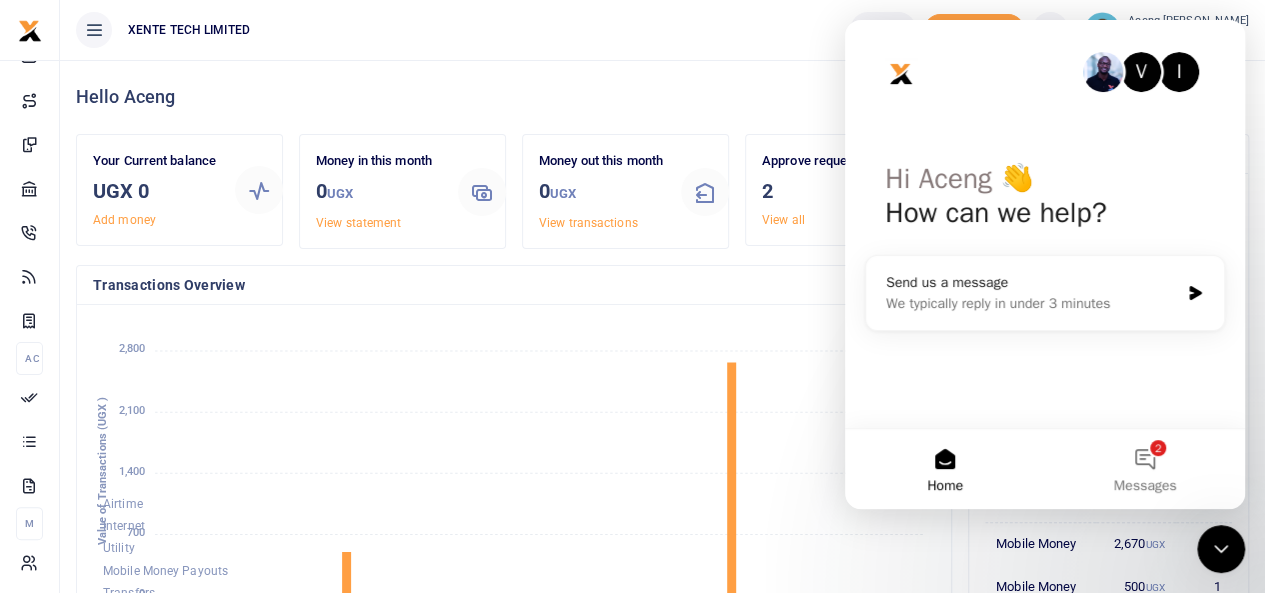 click on "XENTE TECH LIMITED" at bounding box center [447, 30] 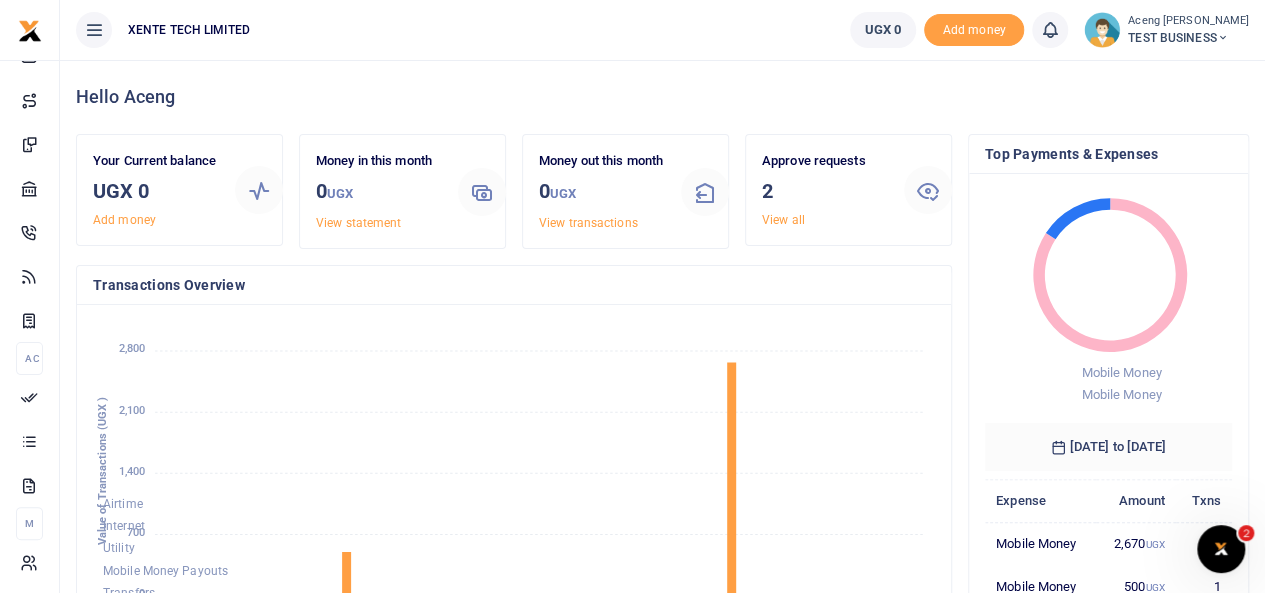 scroll, scrollTop: 0, scrollLeft: 0, axis: both 